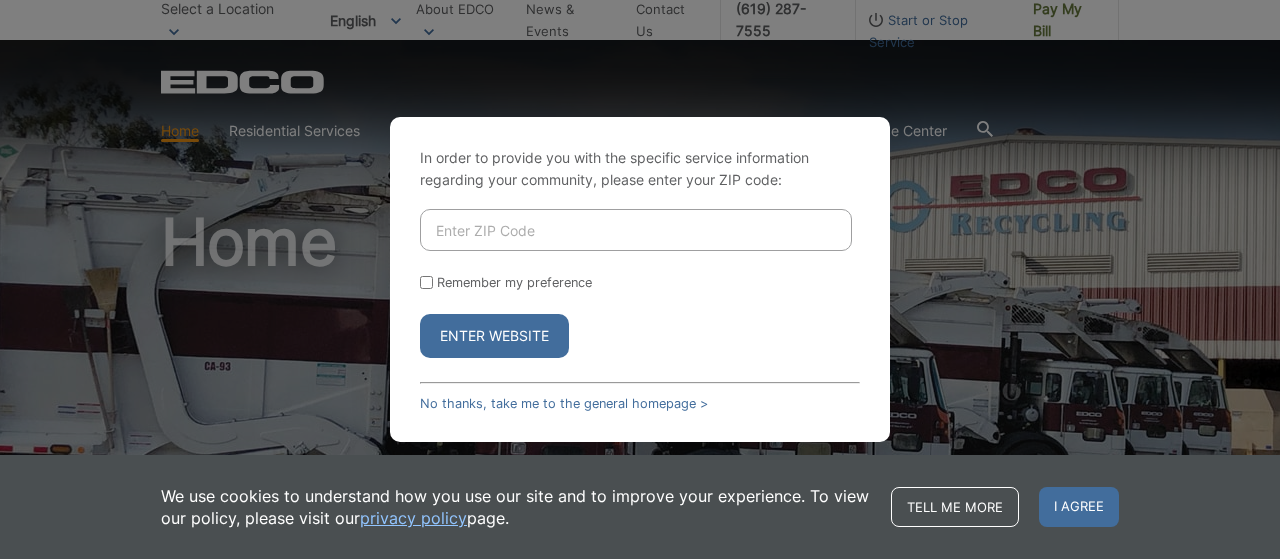 scroll, scrollTop: 0, scrollLeft: 0, axis: both 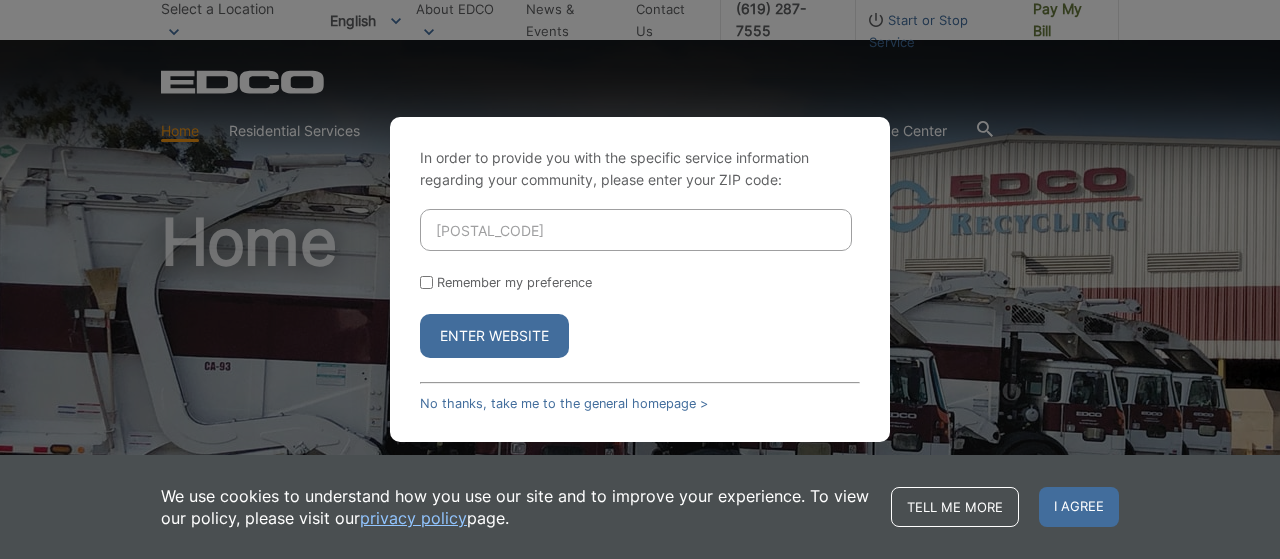 type on "92105" 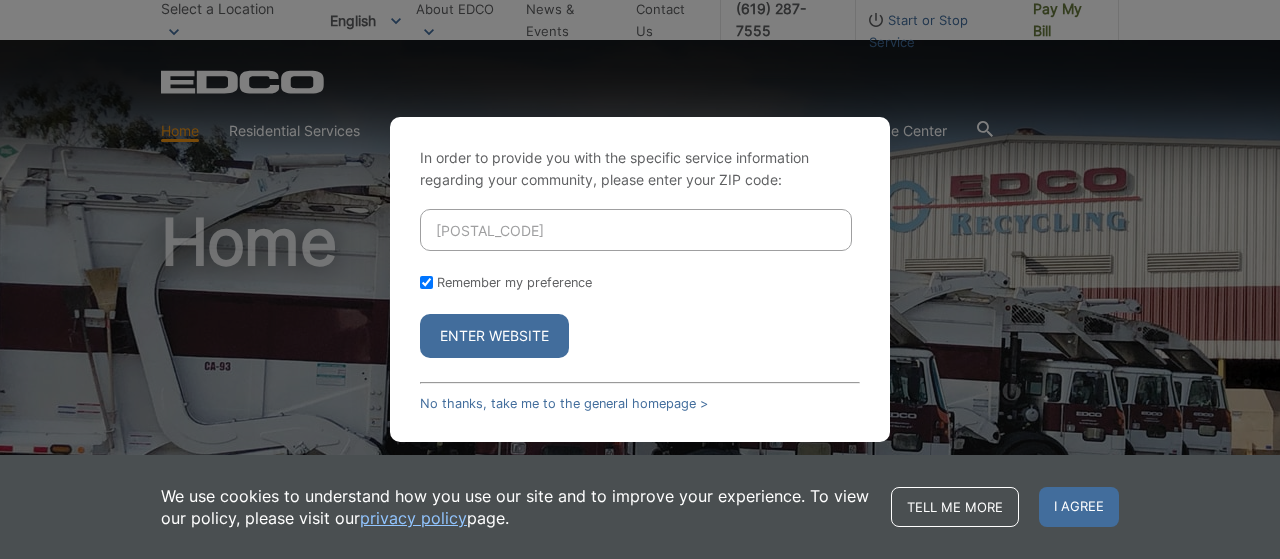 checkbox on "true" 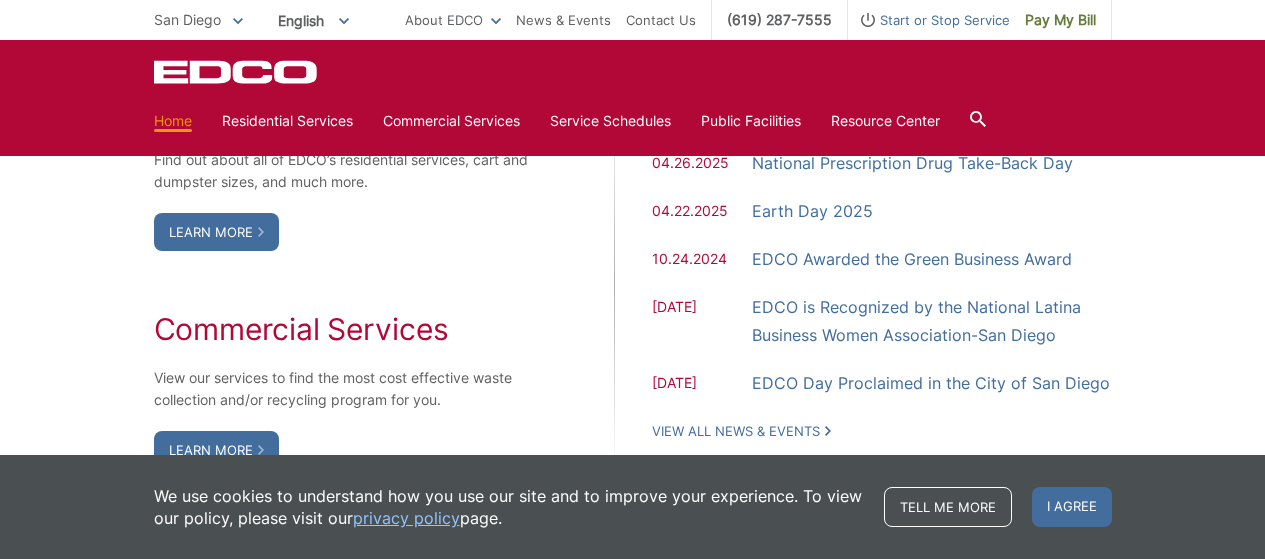 scroll, scrollTop: 1240, scrollLeft: 0, axis: vertical 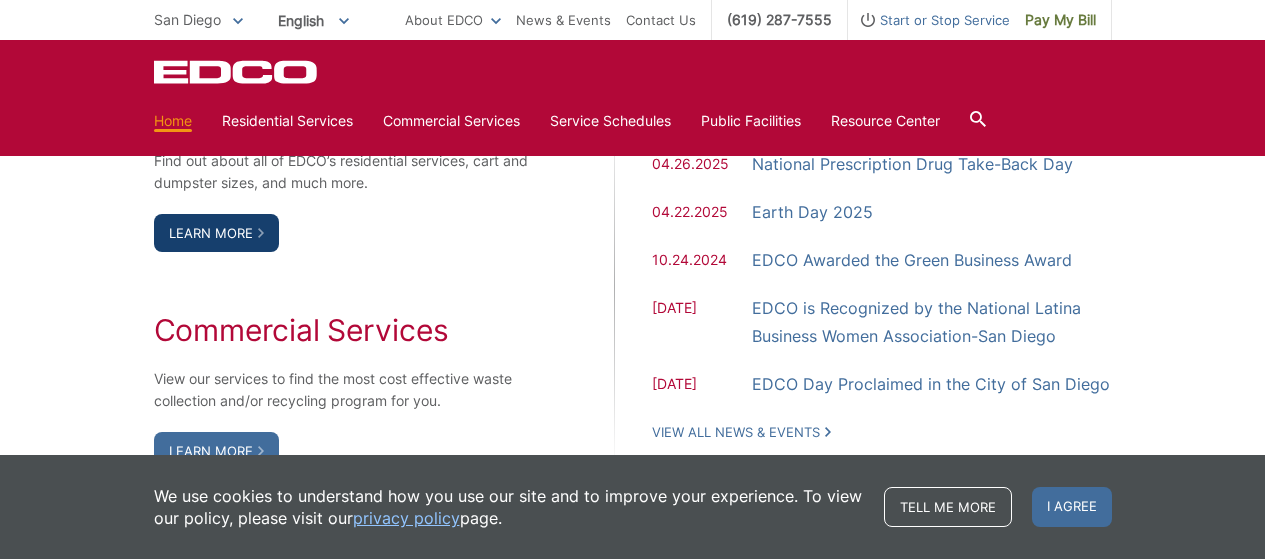 click on "Learn More" at bounding box center (216, 233) 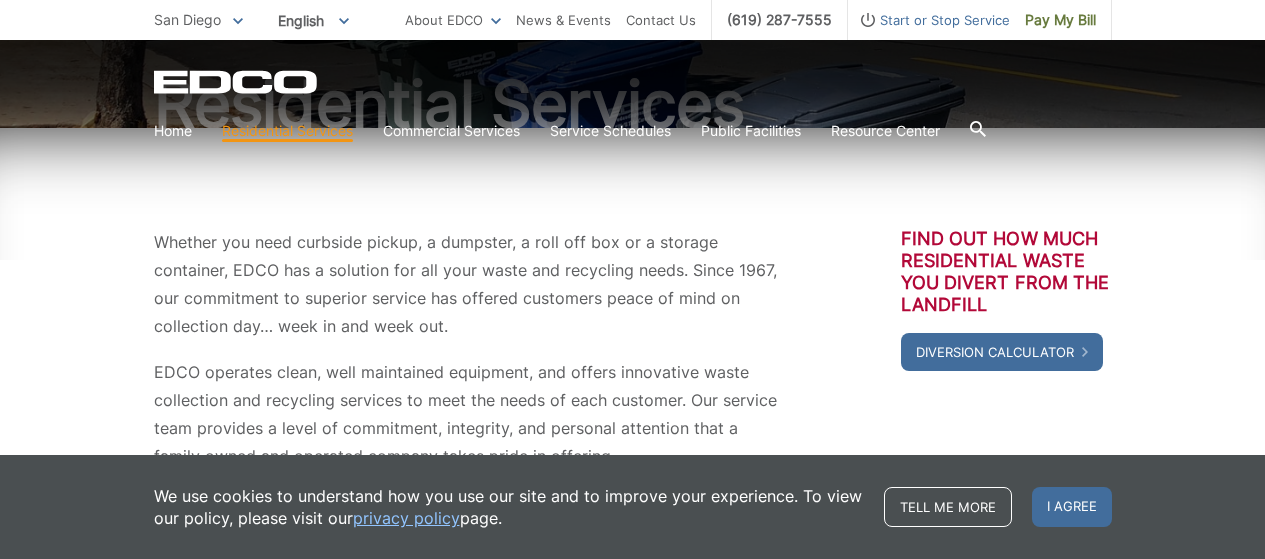 scroll, scrollTop: 240, scrollLeft: 0, axis: vertical 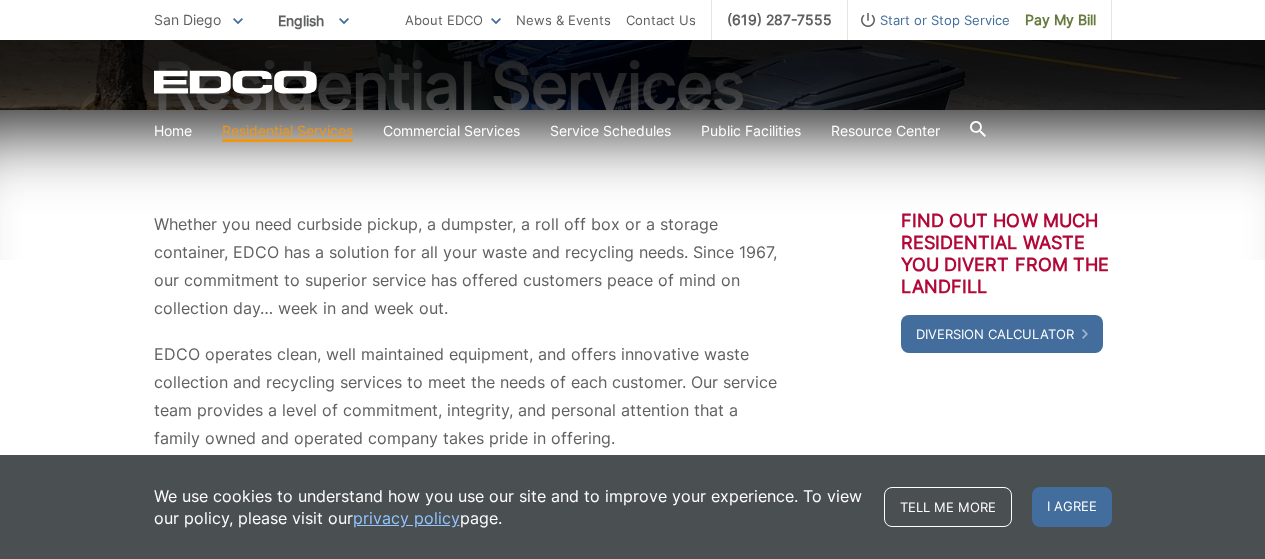 click on "Whether you need curbside pickup, a dumpster, a roll off box or a storage container, EDCO has a solution for all your waste and recycling needs. Since 1967, our commitment to superior service has offered customers peace of mind on collection day… week in and week out.
EDCO operates clean, well maintained equipment, and offers innovative waste collection and recycling services to meet the needs of each customer. Our service team provides a level of commitment, integrity, and personal attention that a family owned and operated company takes pride in offering.
Find out how much residential waste you divert from the landfill
Diversion Calculator" at bounding box center (633, 331) 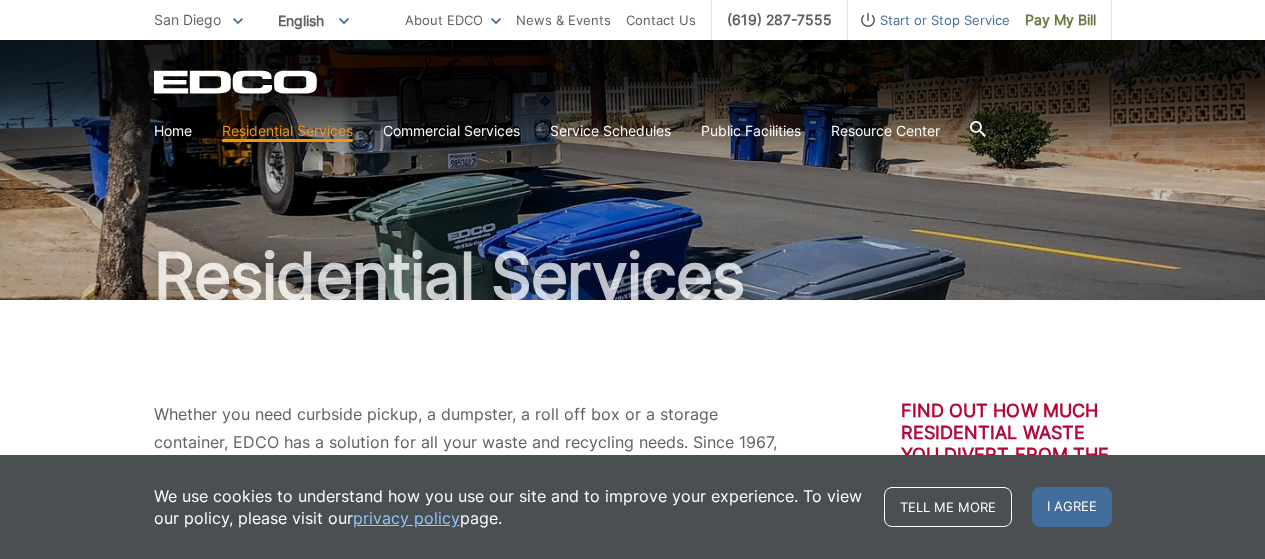scroll, scrollTop: 49, scrollLeft: 0, axis: vertical 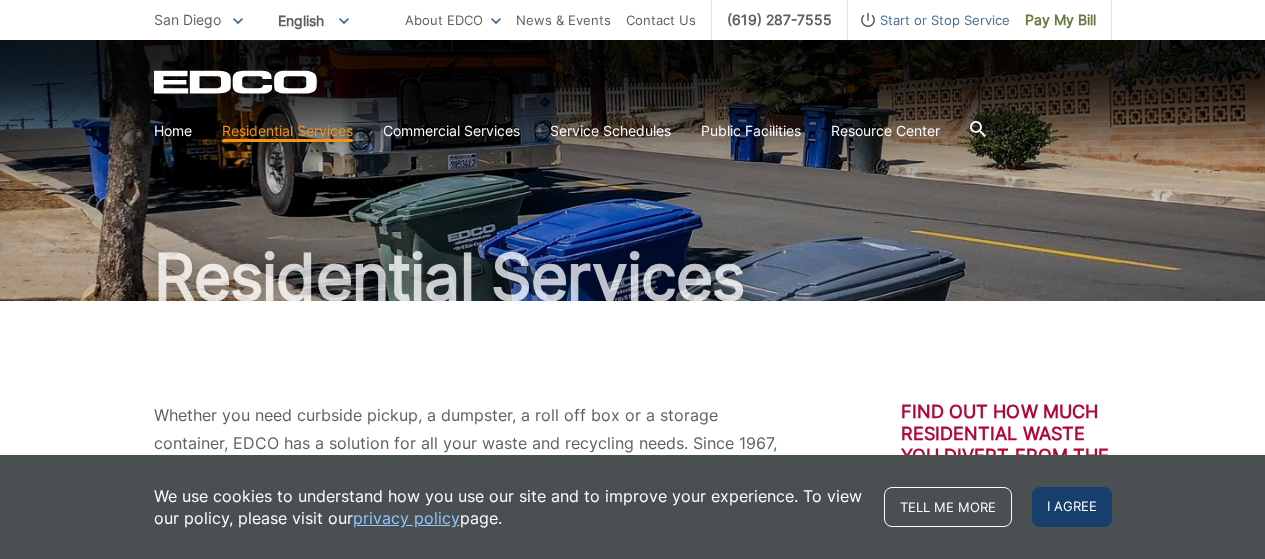 click on "I agree" at bounding box center [1072, 507] 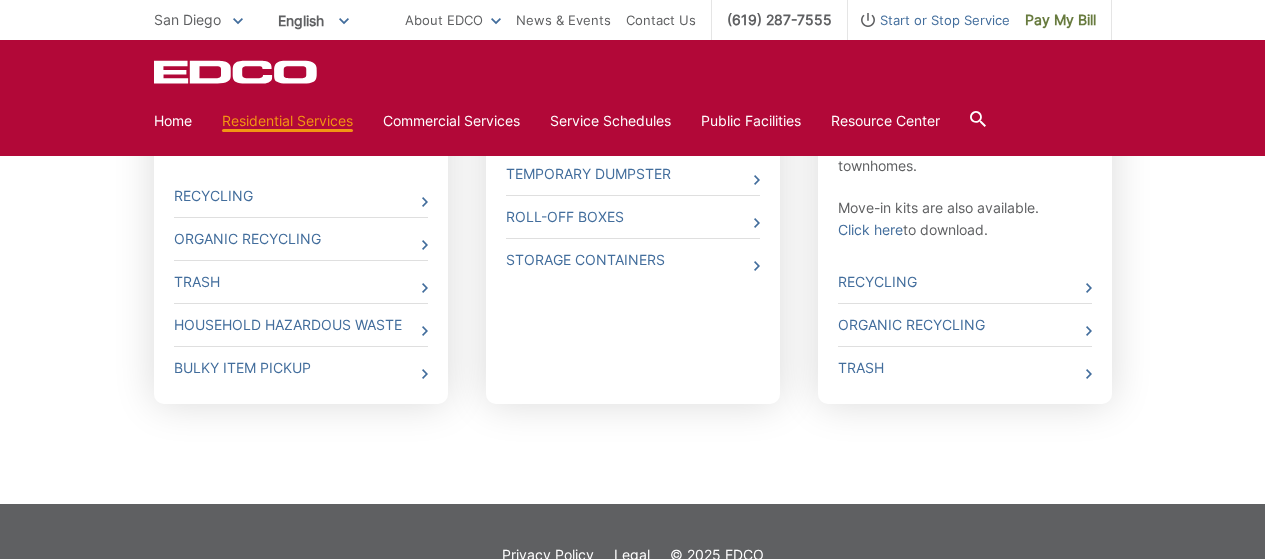 scroll, scrollTop: 889, scrollLeft: 0, axis: vertical 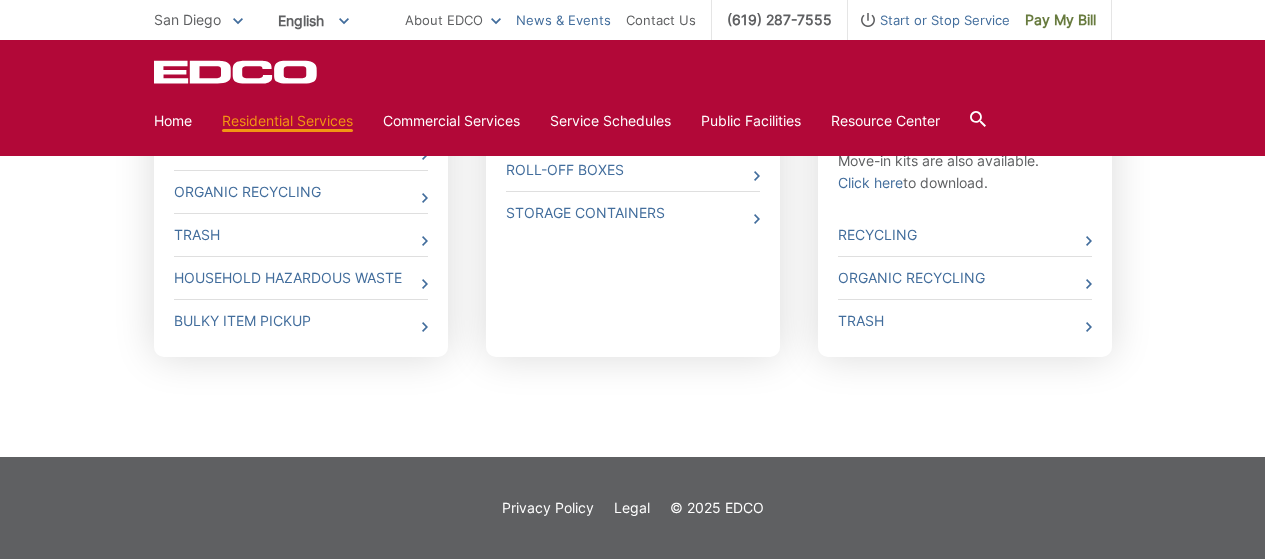click on "News & Events" at bounding box center [563, 20] 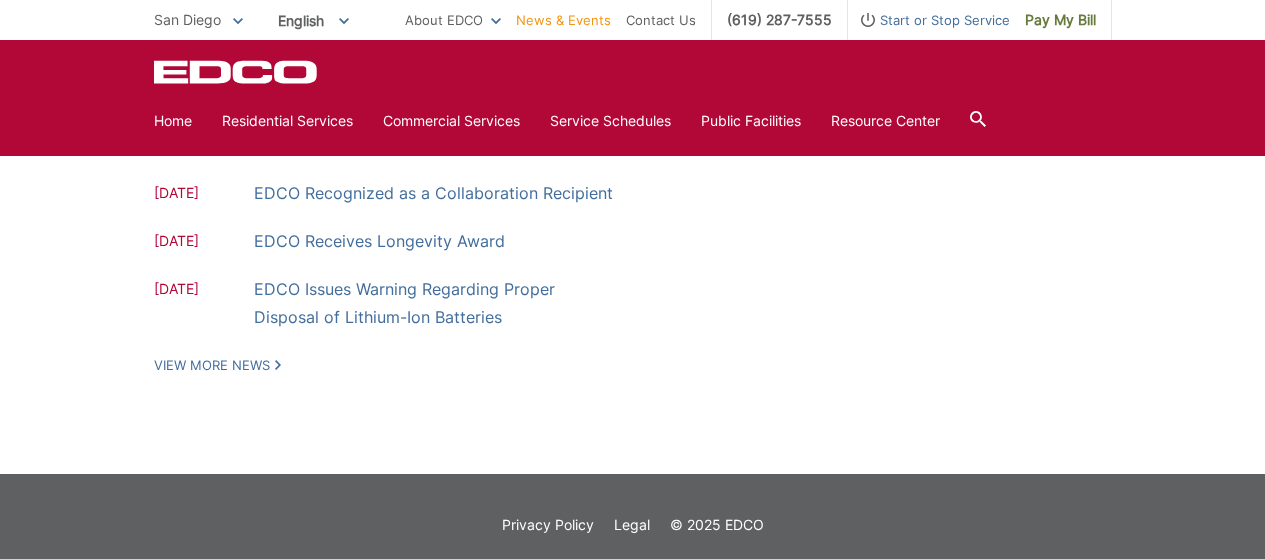 scroll, scrollTop: 764, scrollLeft: 0, axis: vertical 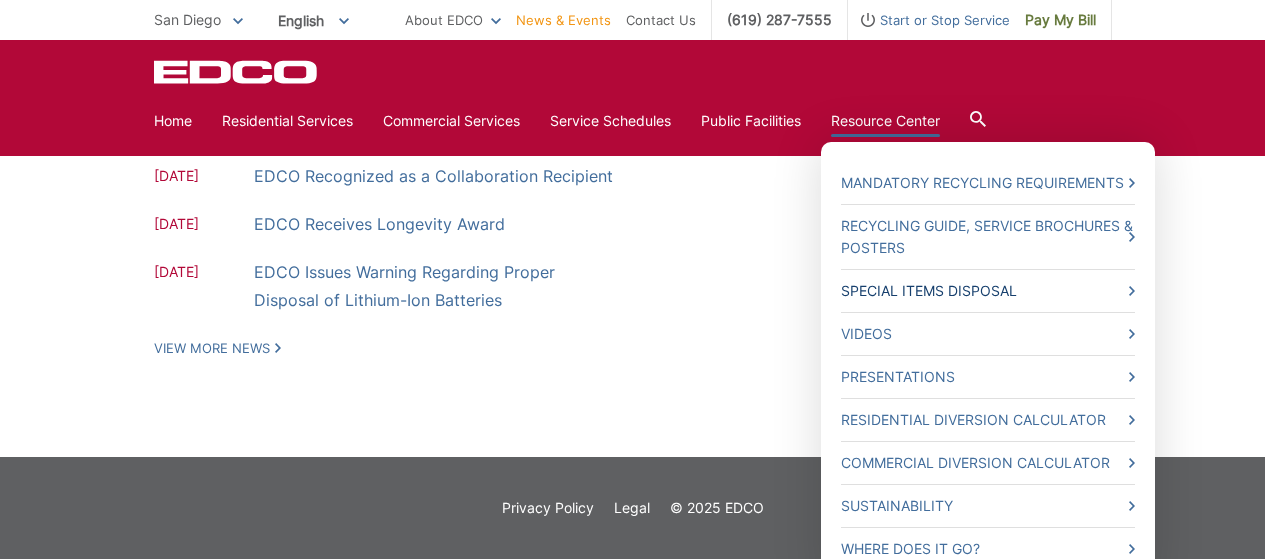 click on "Special Items Disposal" at bounding box center [988, 291] 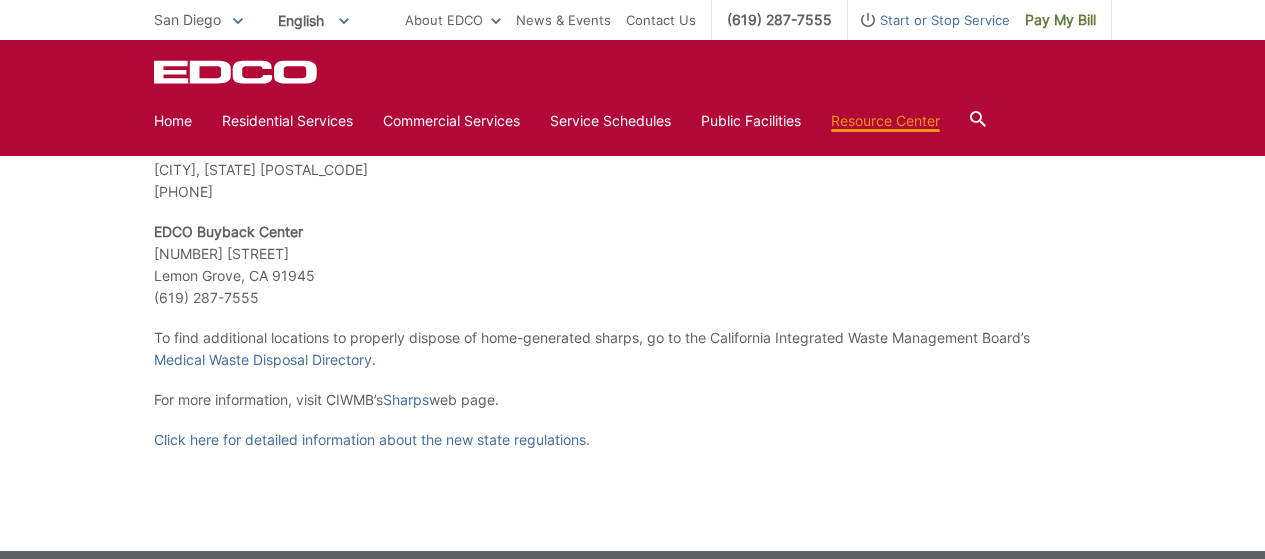 scroll, scrollTop: 3865, scrollLeft: 0, axis: vertical 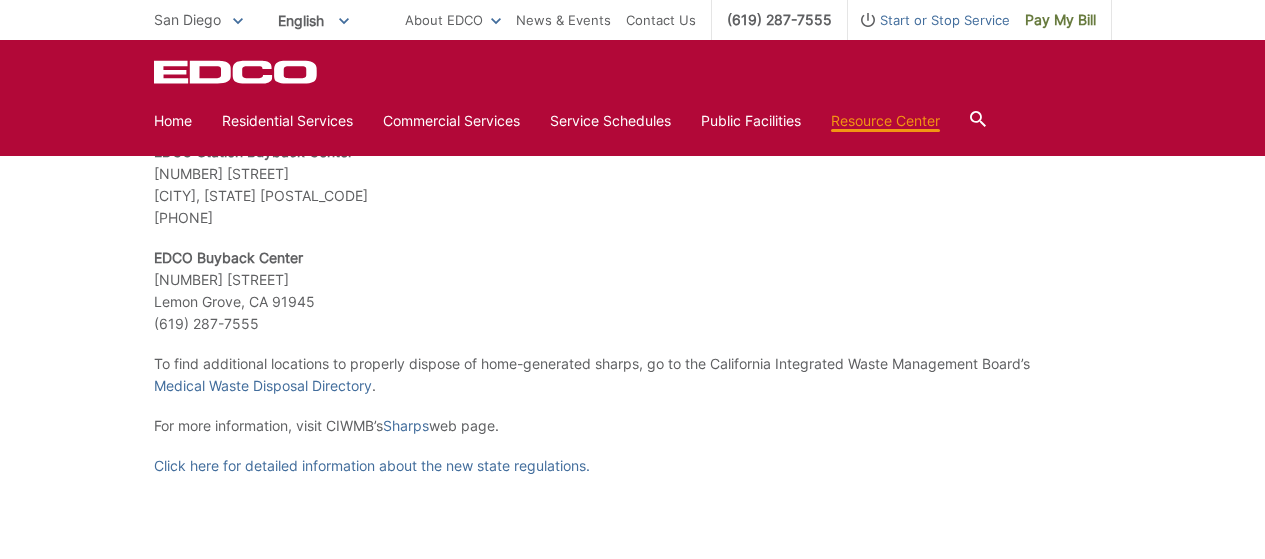 click on "English" at bounding box center (313, 20) 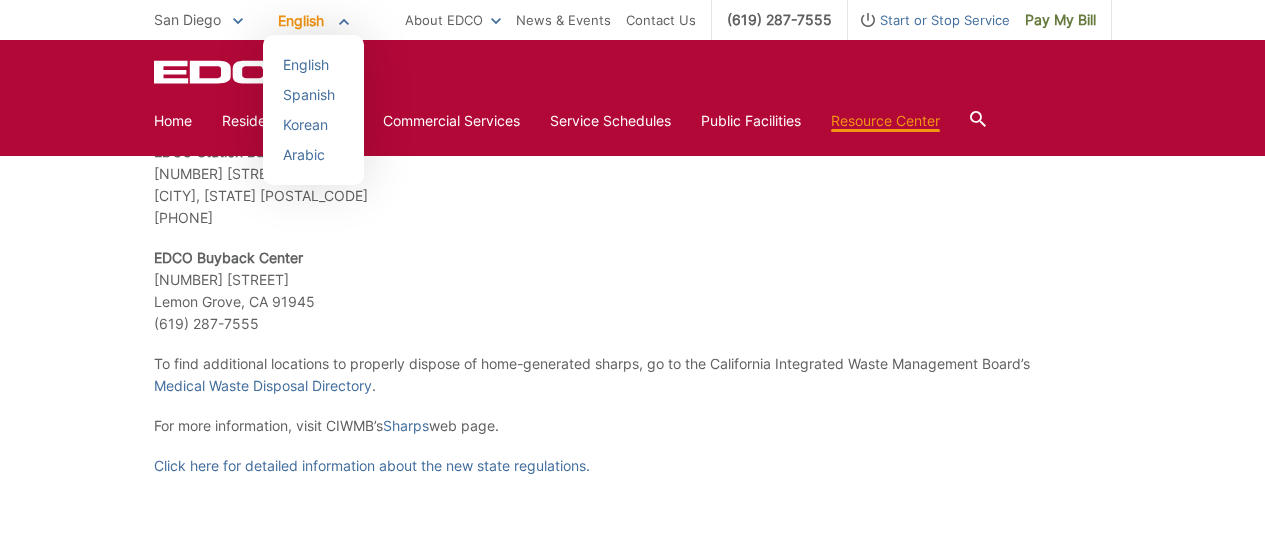 click on "San Diego" at bounding box center [198, 20] 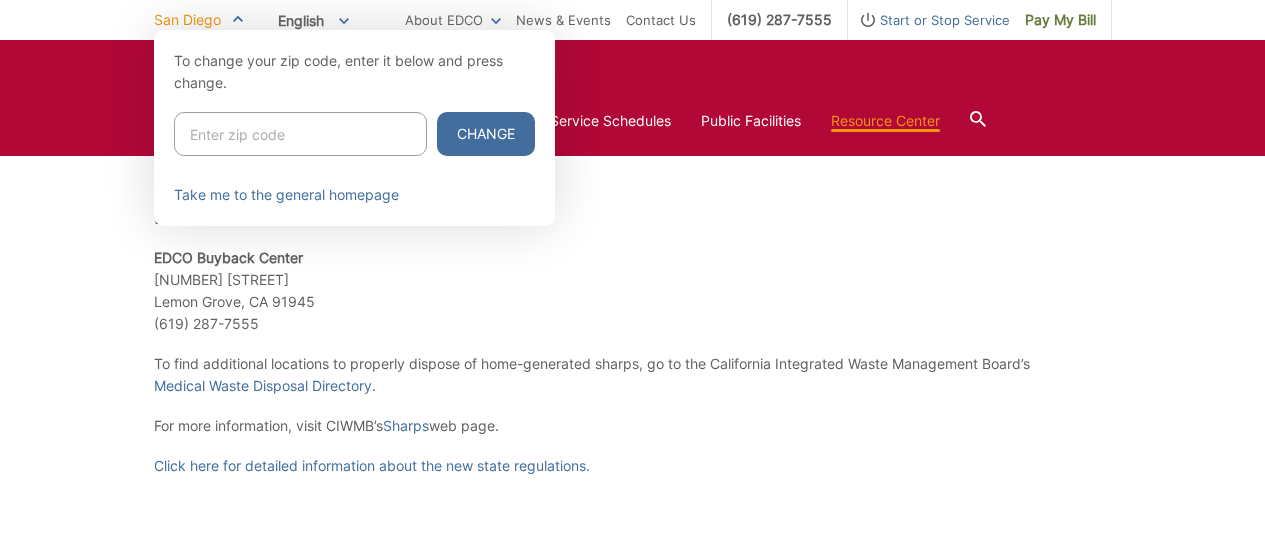 click at bounding box center [300, 134] 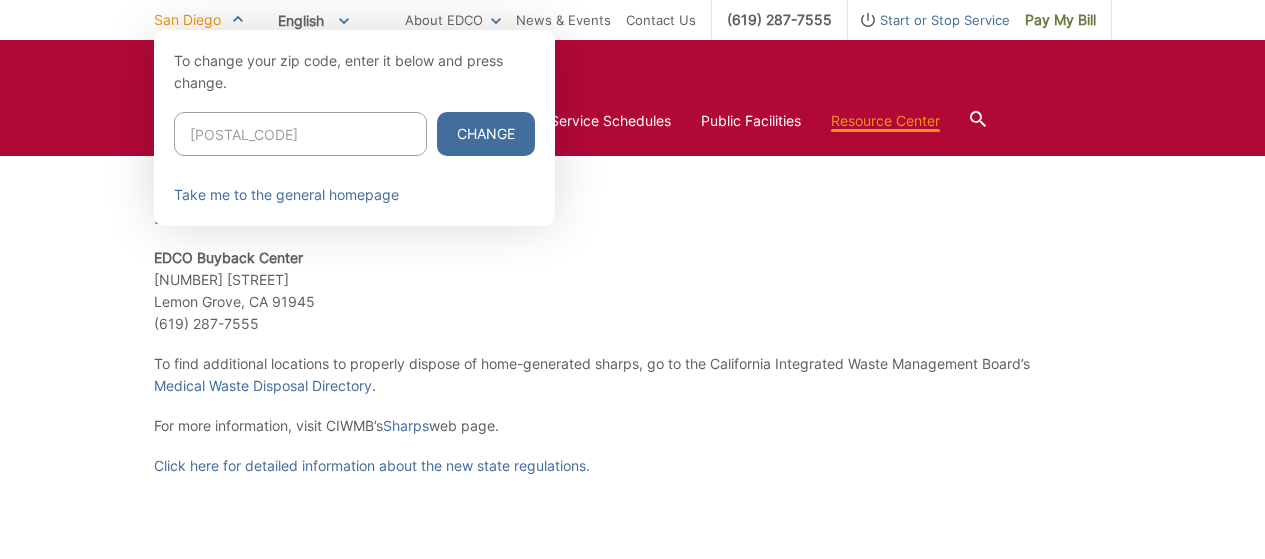 click on "Change" at bounding box center [486, 134] 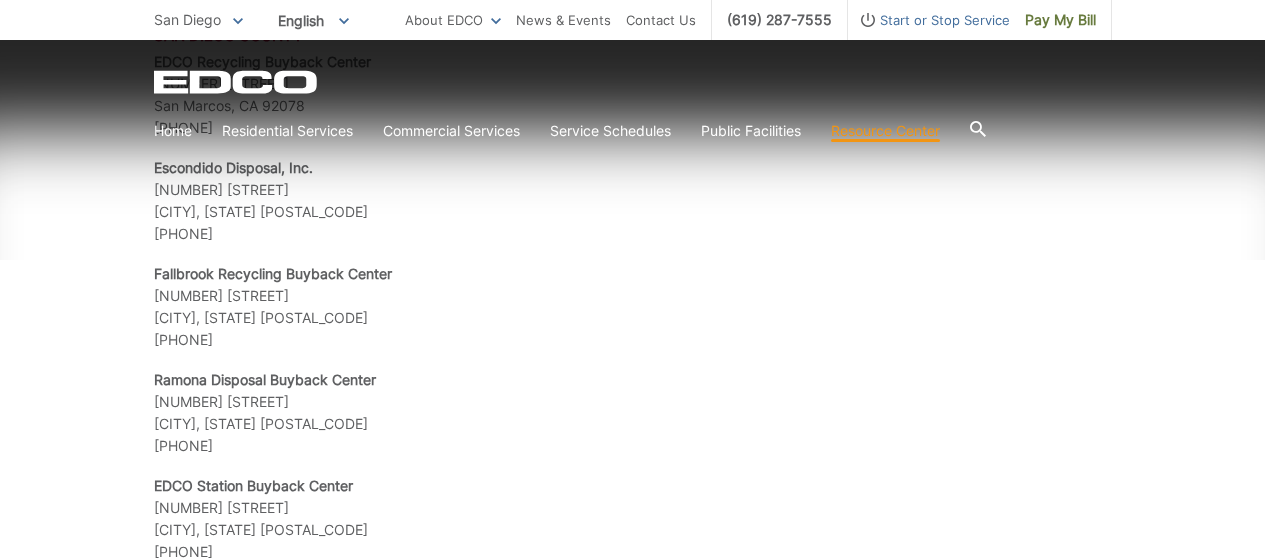 scroll, scrollTop: 2200, scrollLeft: 0, axis: vertical 